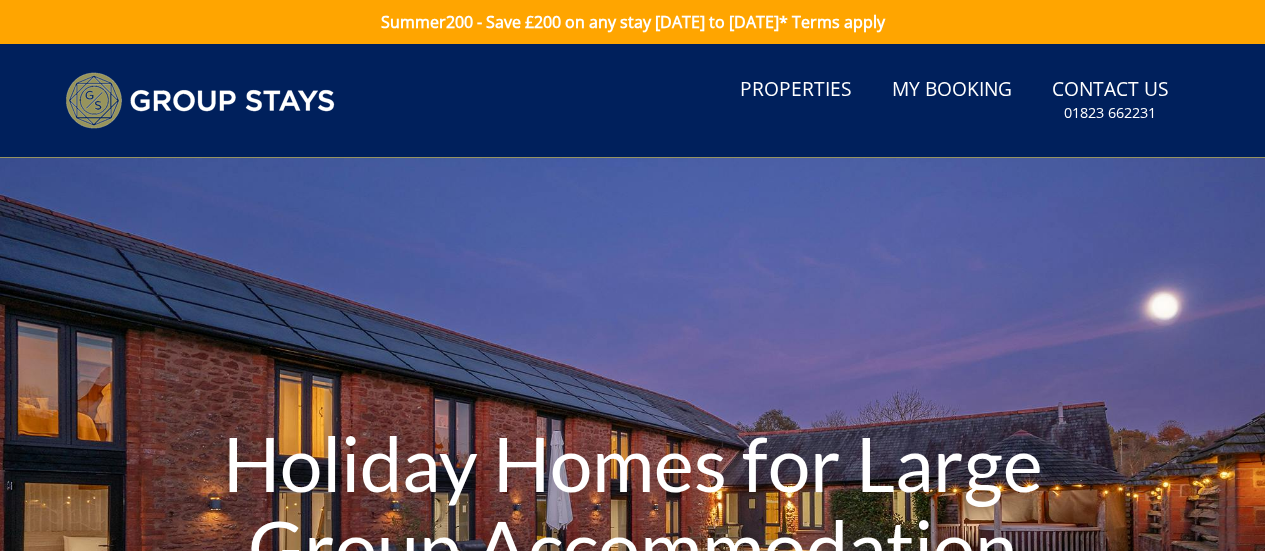 scroll, scrollTop: 0, scrollLeft: 0, axis: both 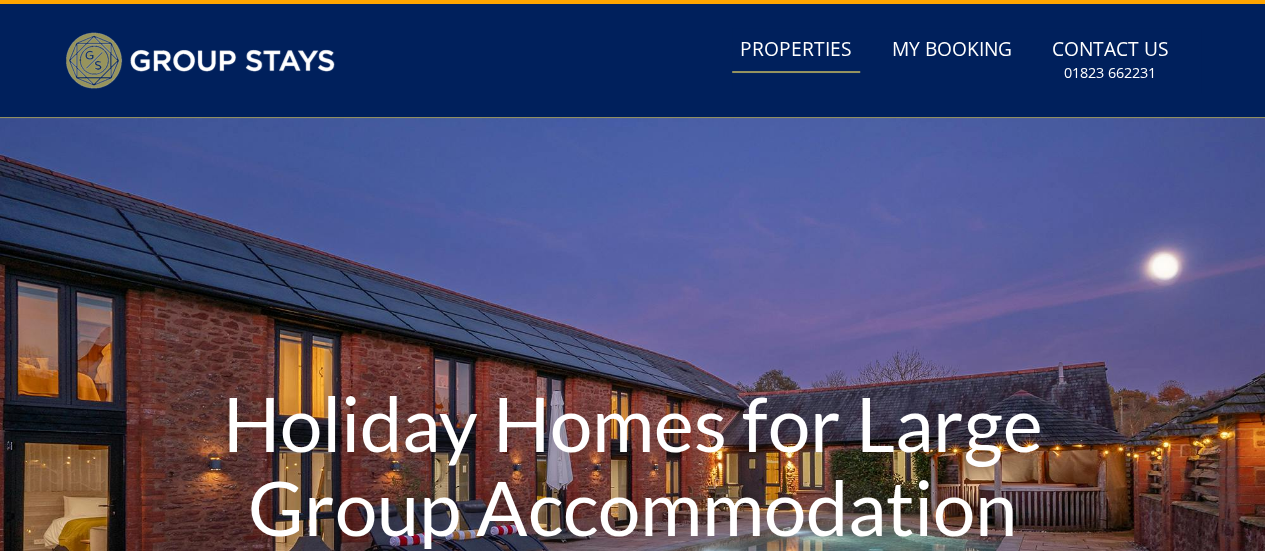click on "Properties" at bounding box center (796, 50) 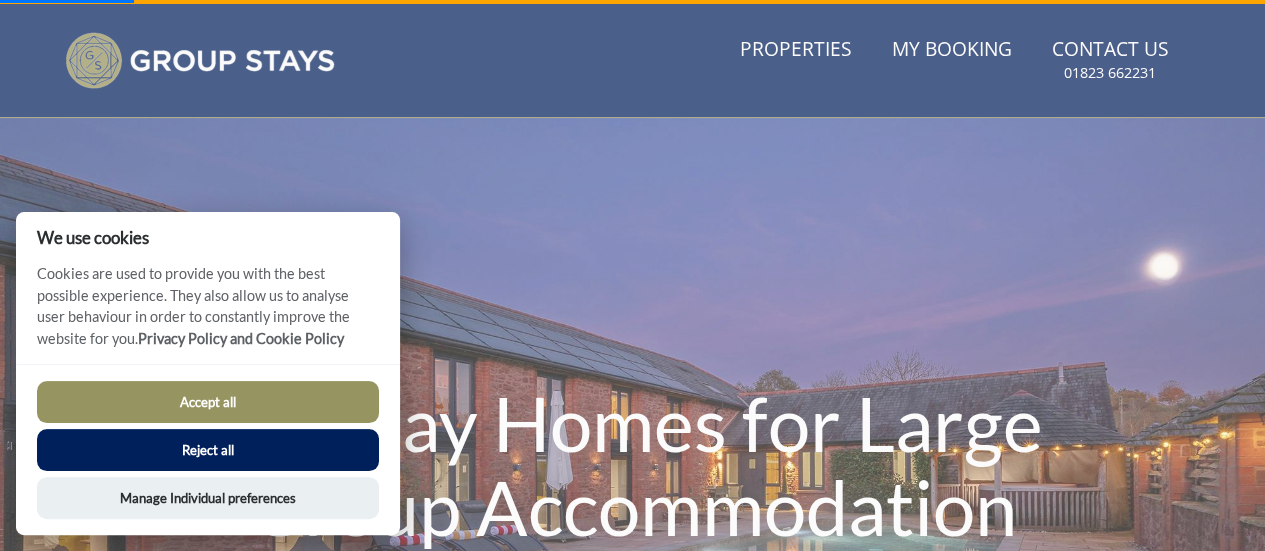 click on "Accept all" at bounding box center (208, 402) 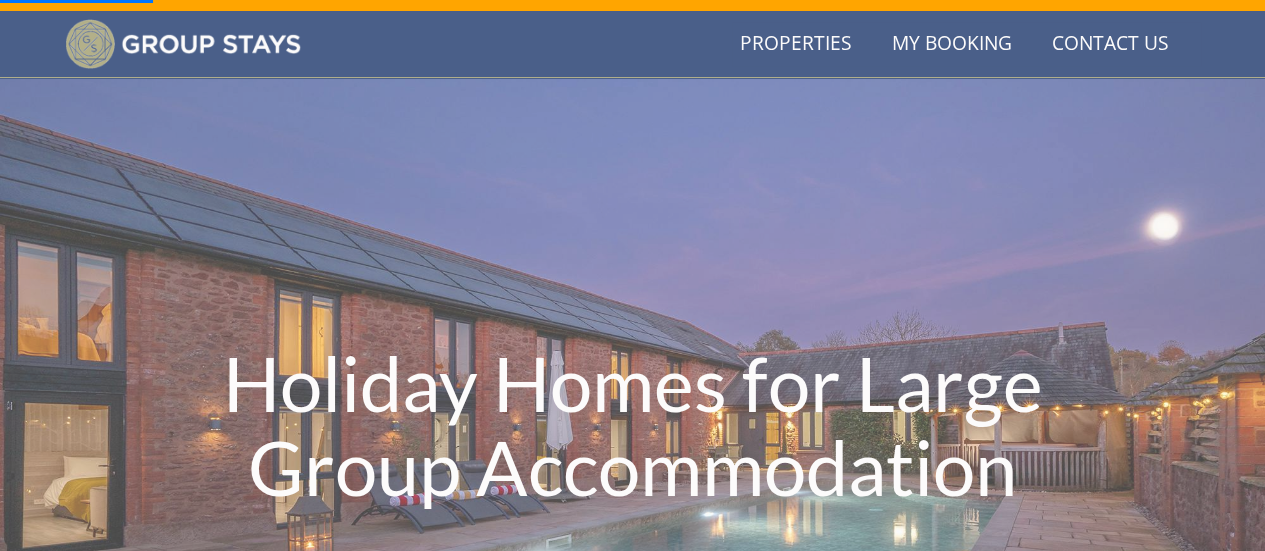 scroll, scrollTop: 32, scrollLeft: 0, axis: vertical 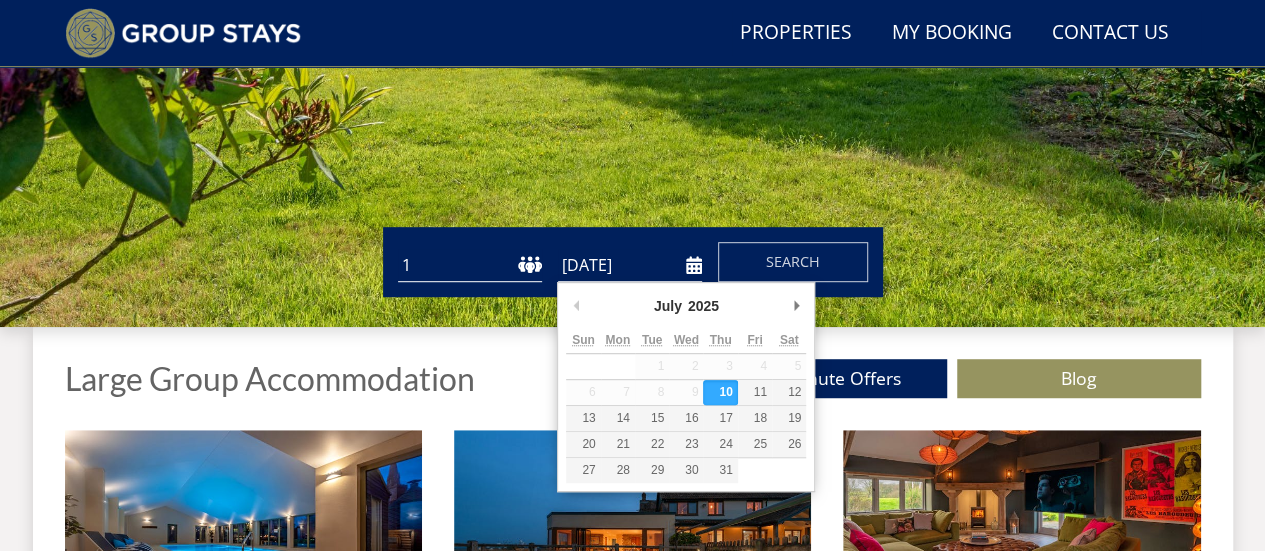 click on "[DATE]" at bounding box center [630, 265] 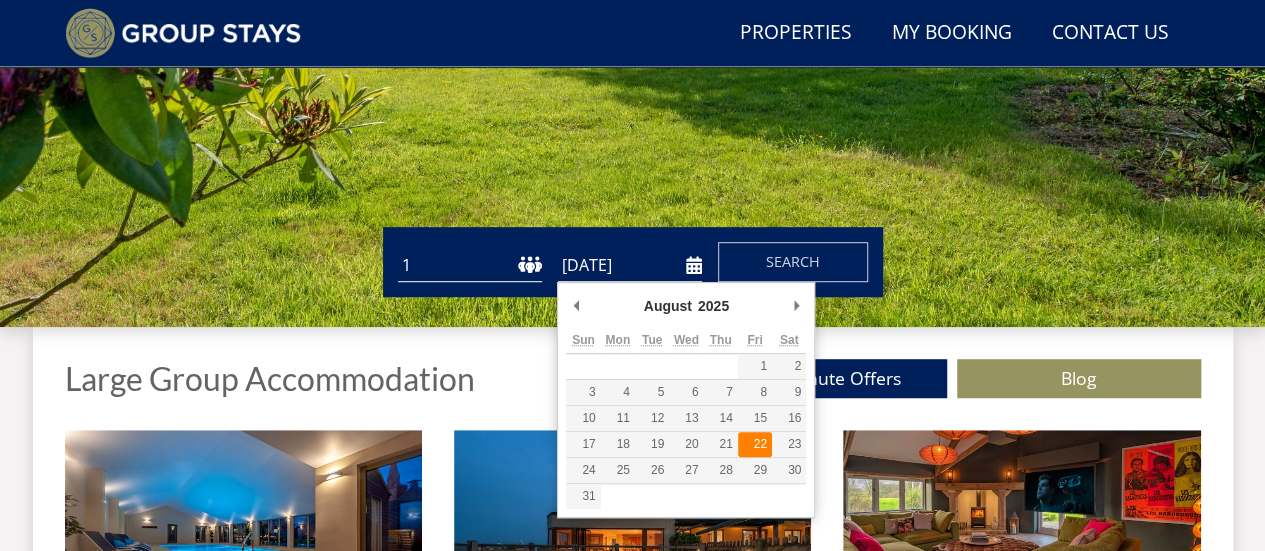 type on "[DATE]" 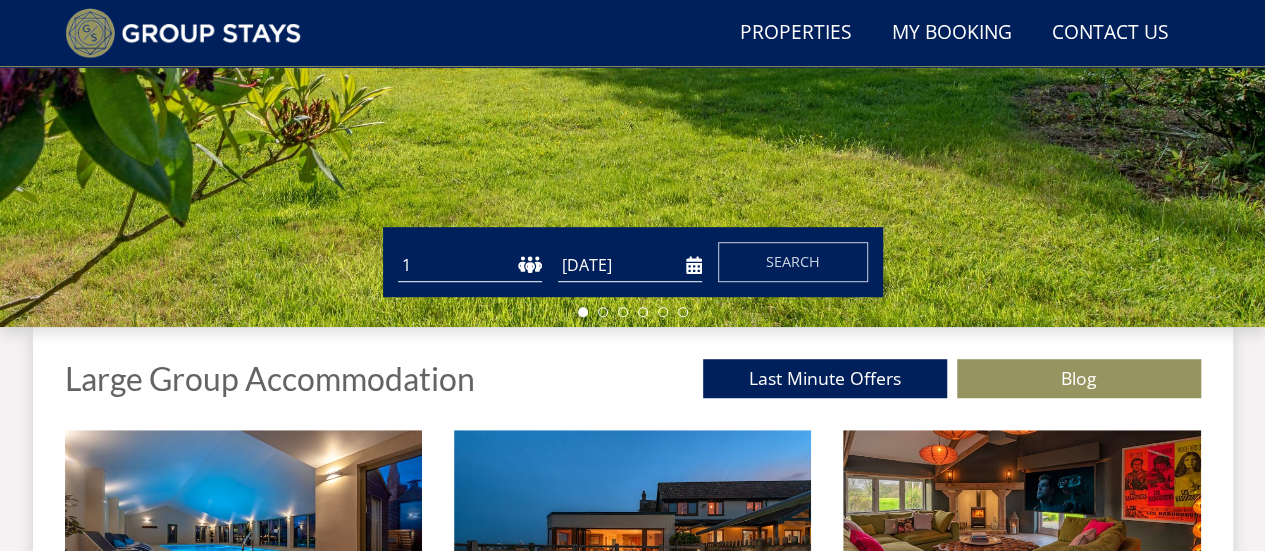 click on "1
2
3
4
5
6
7
8
9
10
11
12
13
14
15
16
17
18
19
20
21
22
23
24
25
26
27
28
29
30
31
32
33
34
35
36
37
38
39
40
41
42
43
44
45
46
47
48
49
50" at bounding box center [470, 265] 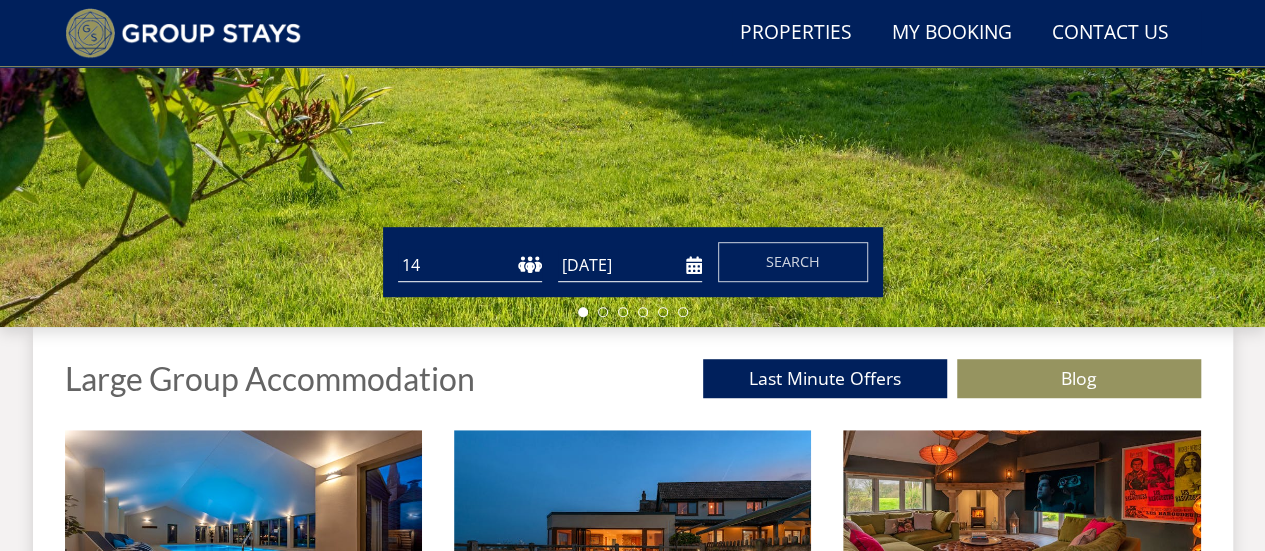 click on "1
2
3
4
5
6
7
8
9
10
11
12
13
14
15
16
17
18
19
20
21
22
23
24
25
26
27
28
29
30
31
32
33
34
35
36
37
38
39
40
41
42
43
44
45
46
47
48
49
50" at bounding box center (470, 265) 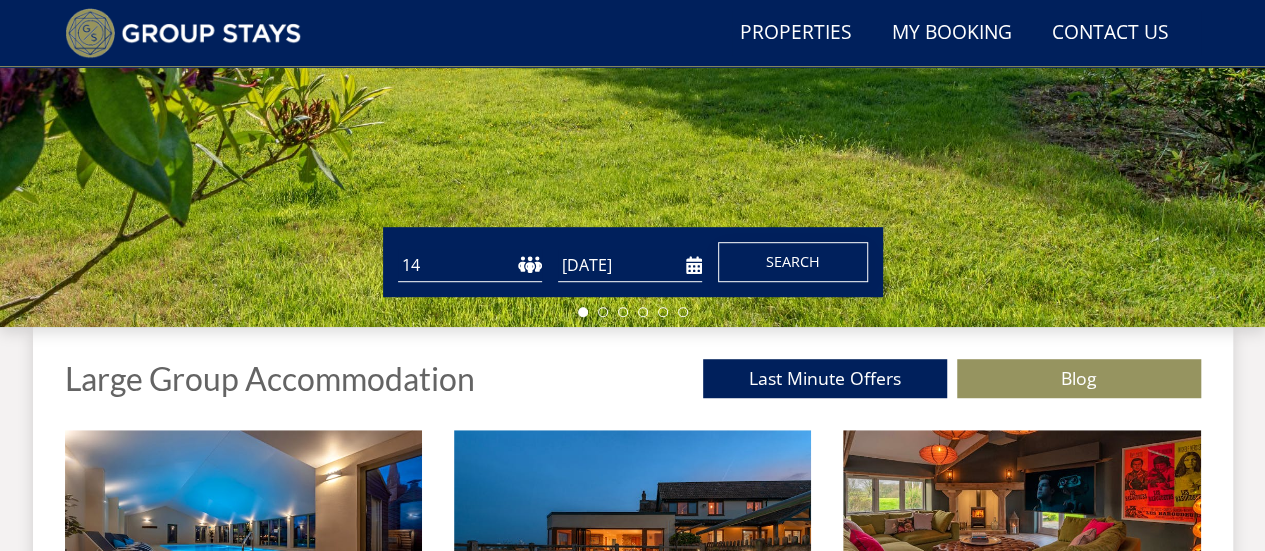 click on "Search" at bounding box center [793, 261] 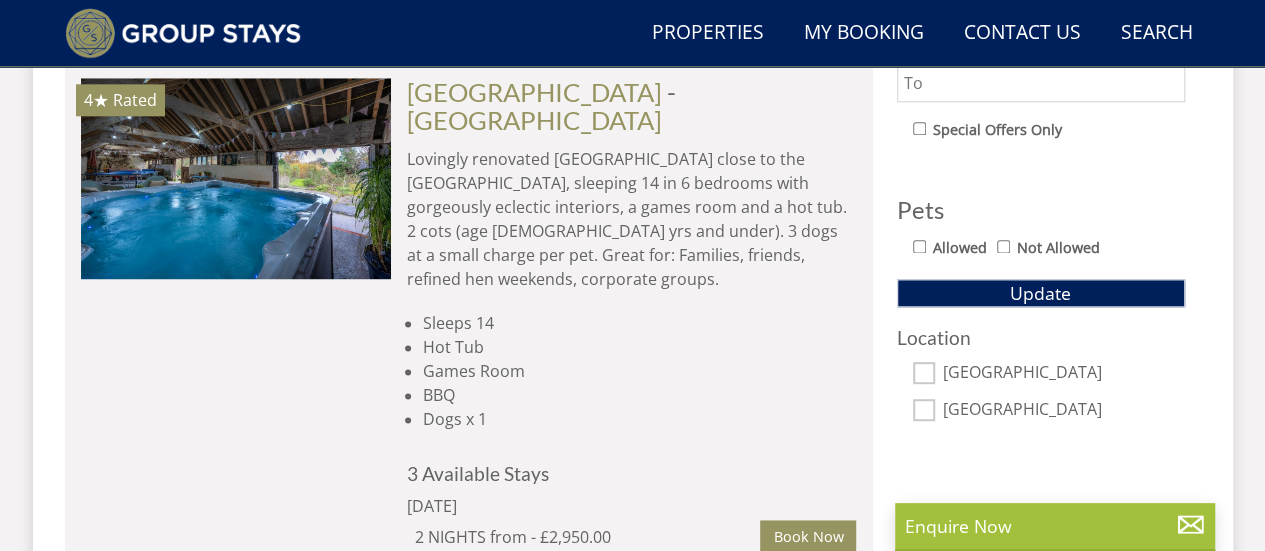 scroll, scrollTop: 1178, scrollLeft: 0, axis: vertical 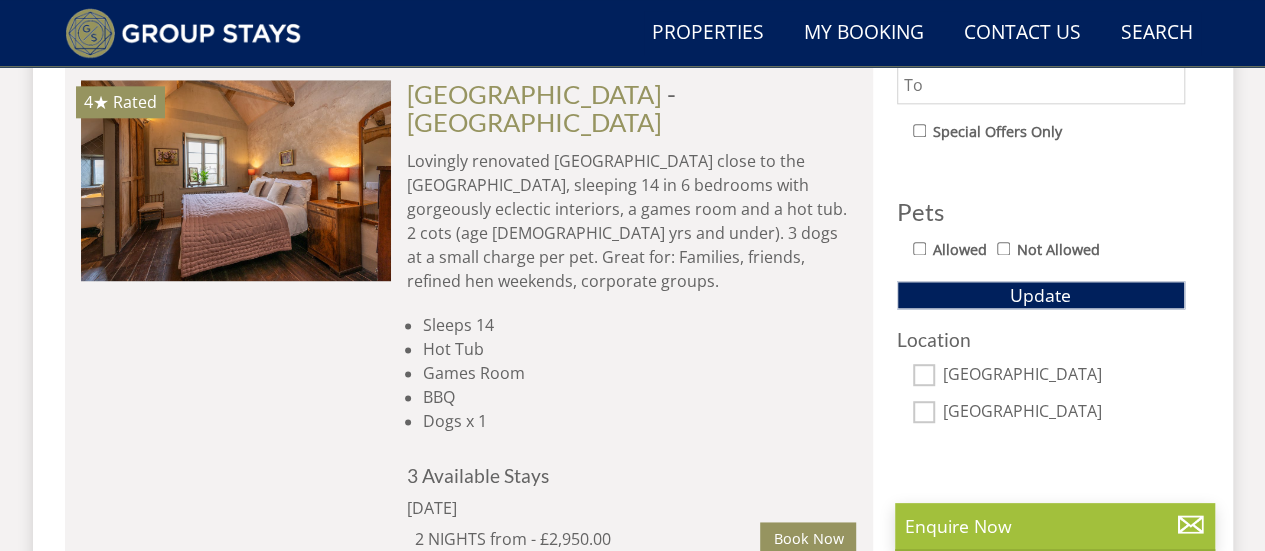 select on "14" 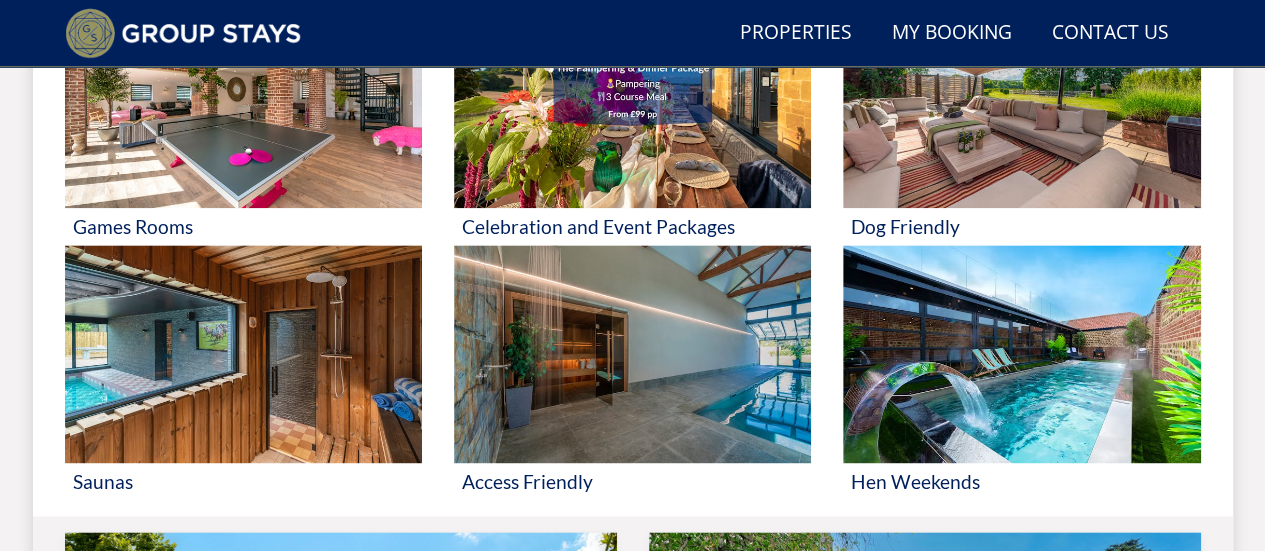 scroll, scrollTop: 484, scrollLeft: 0, axis: vertical 